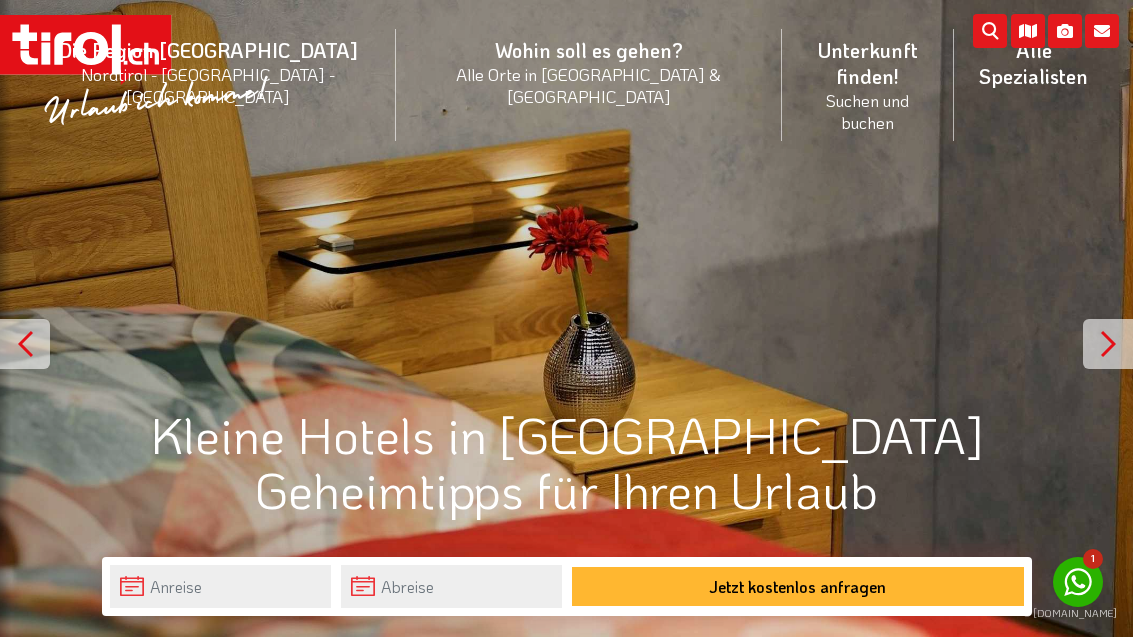 scroll, scrollTop: 0, scrollLeft: 0, axis: both 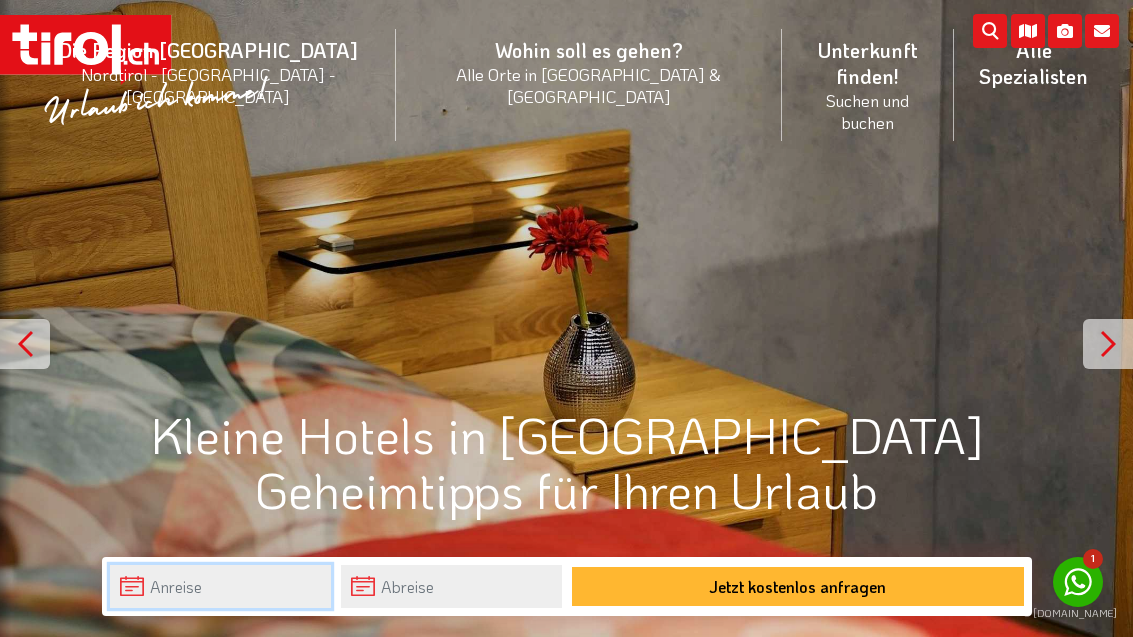click at bounding box center [220, 586] 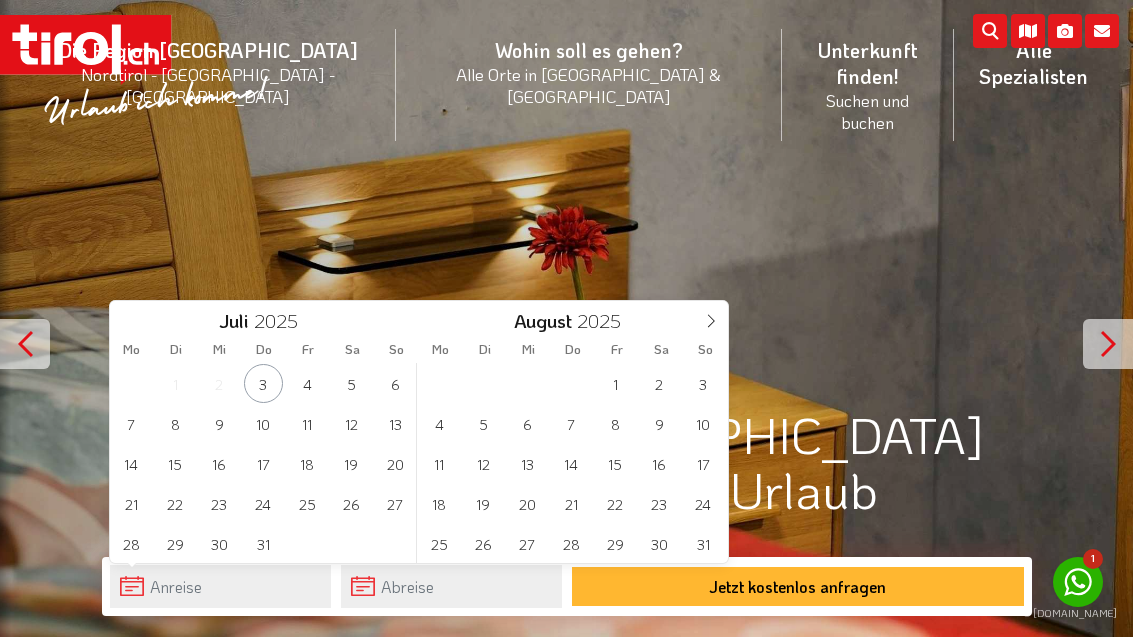click at bounding box center [711, 318] 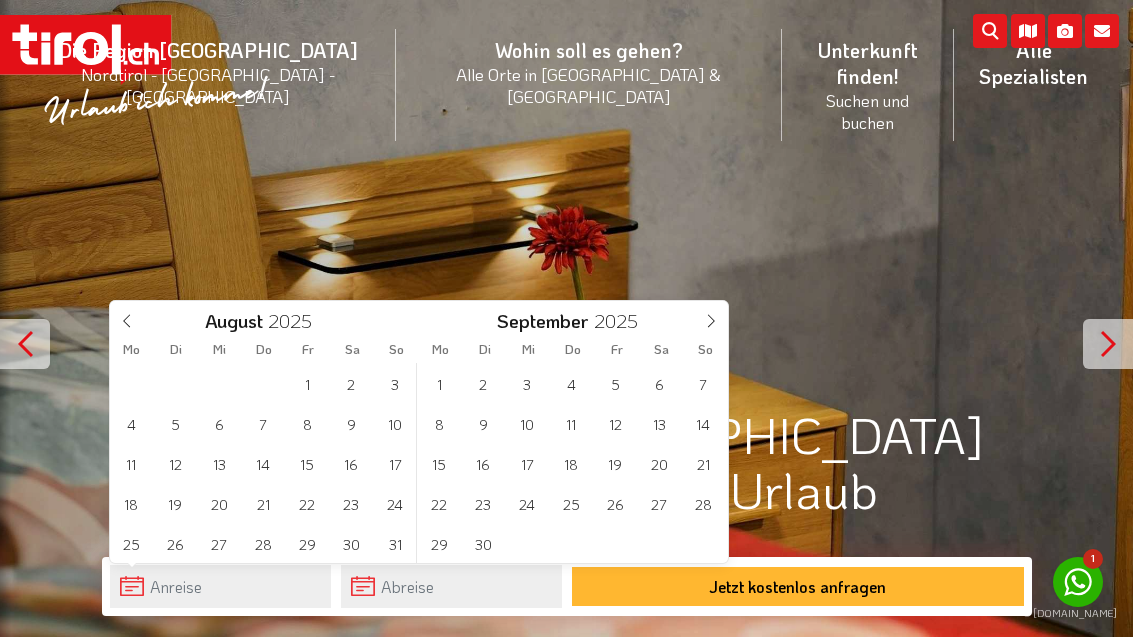 click at bounding box center (711, 318) 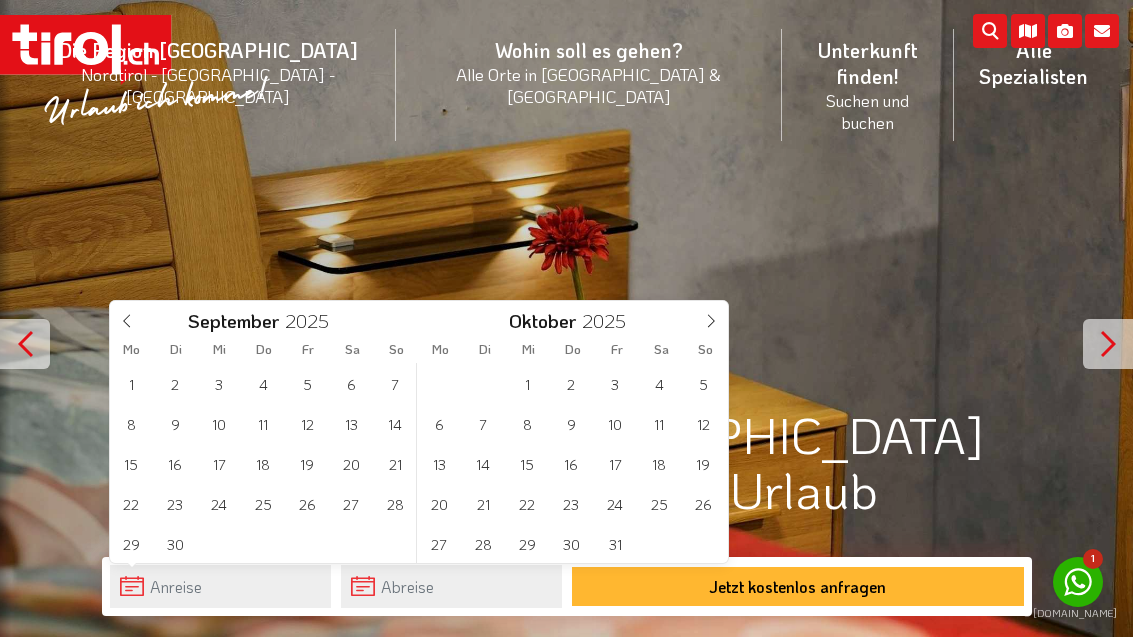 click at bounding box center [711, 318] 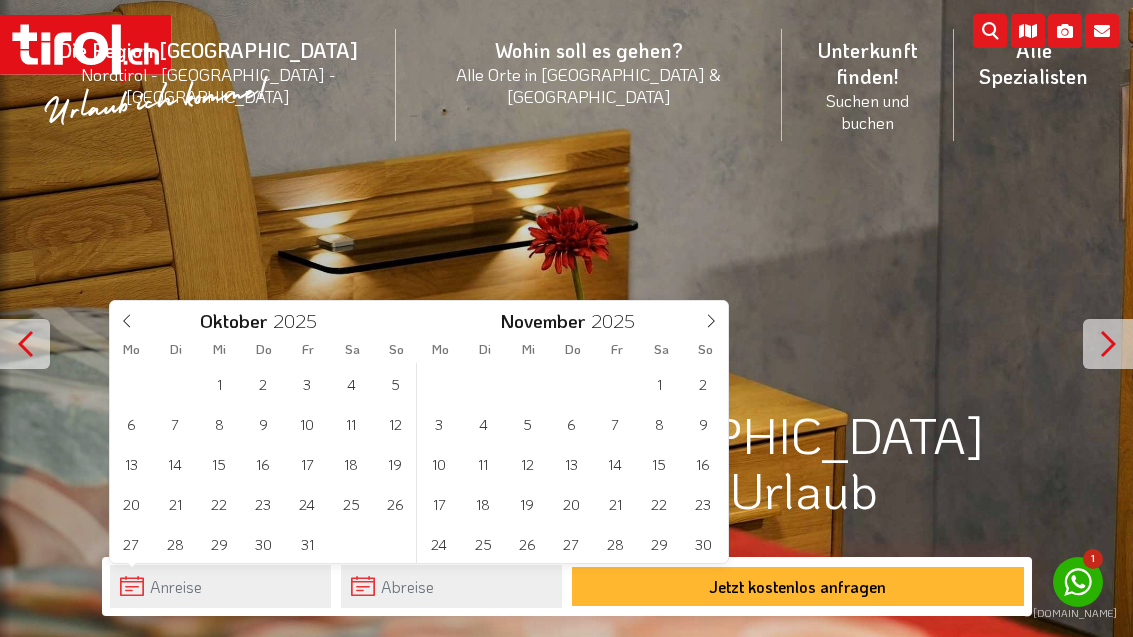 click at bounding box center (711, 318) 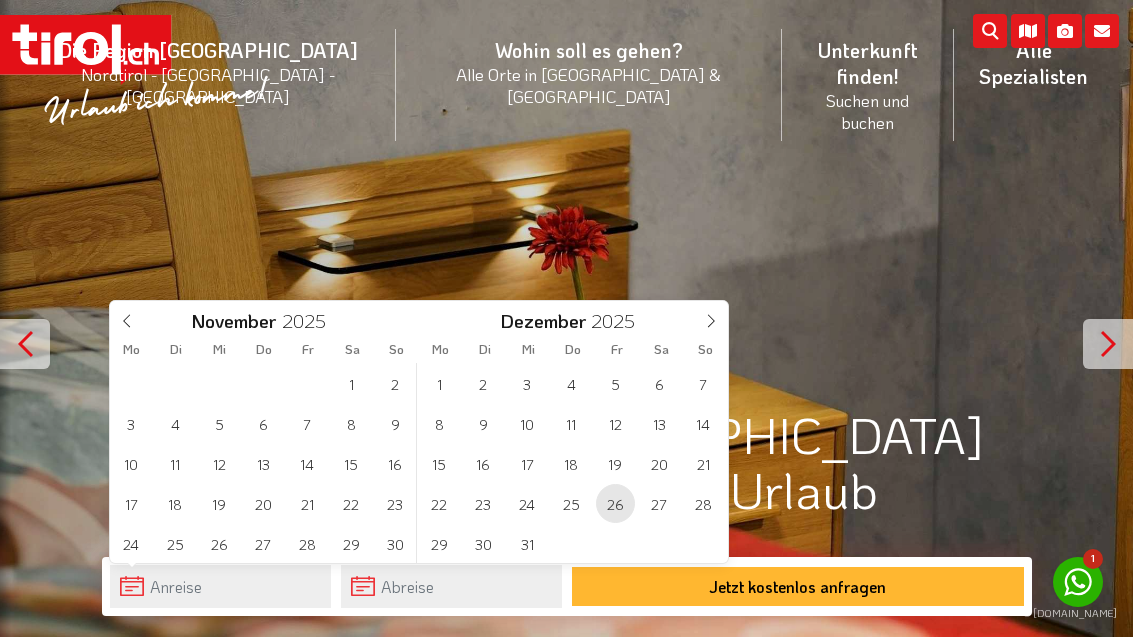 click on "26" at bounding box center (615, 503) 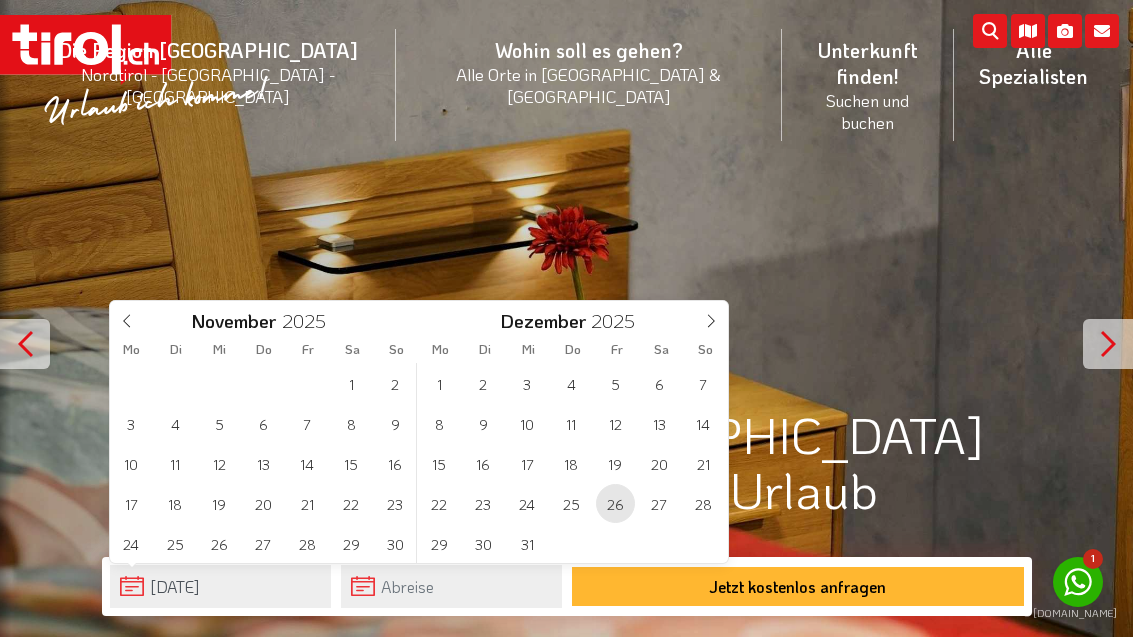 type on "2026" 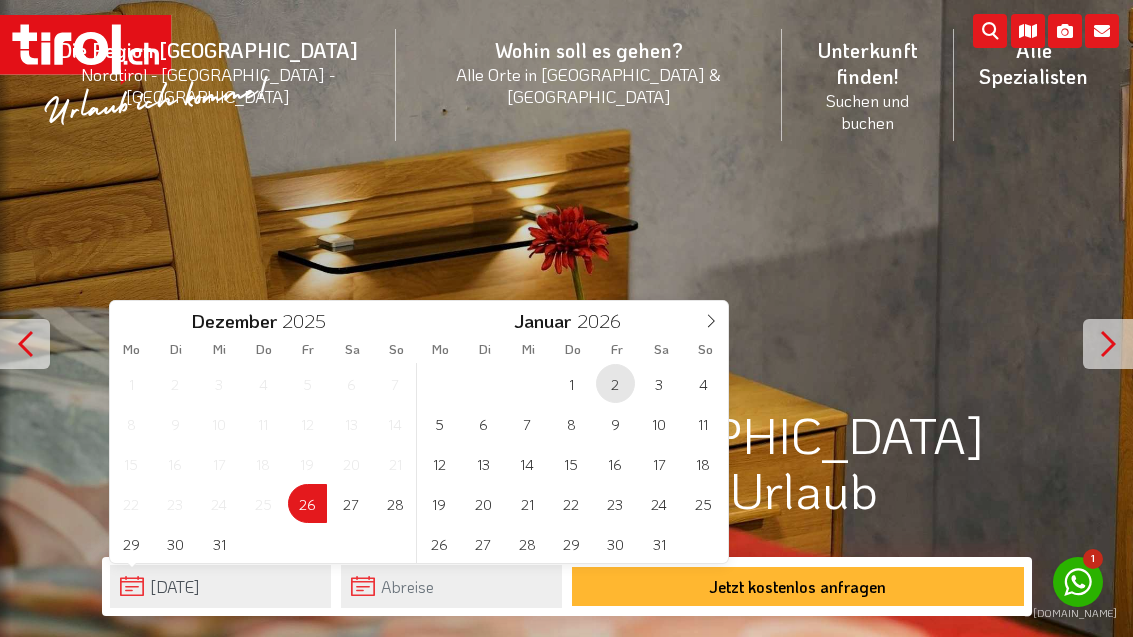 click on "2" at bounding box center [615, 383] 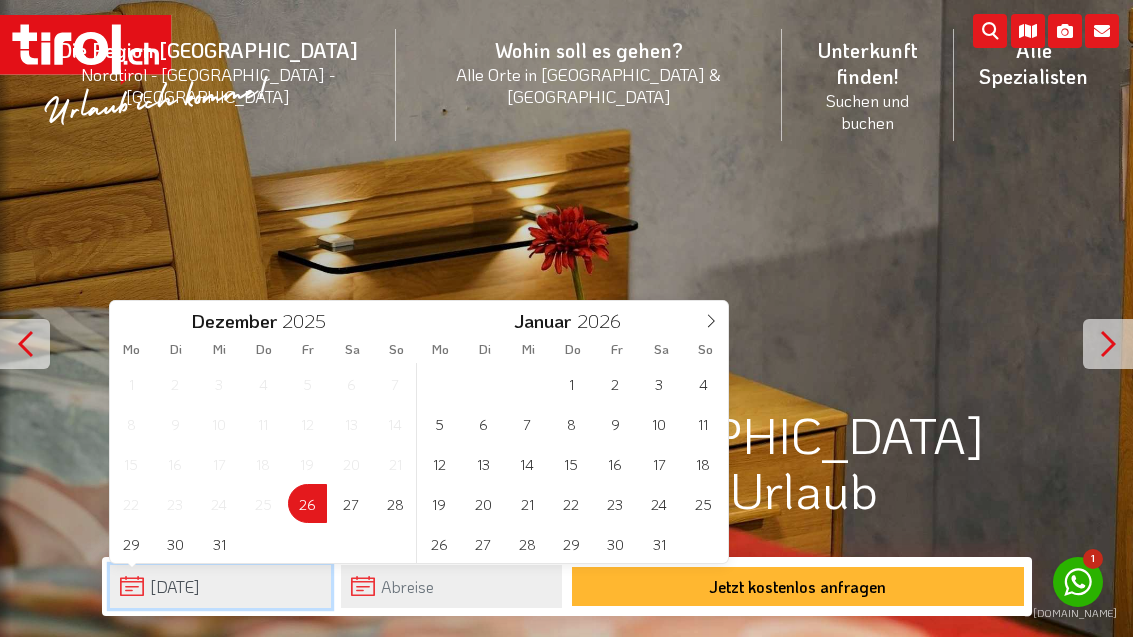 type on "26-12-2025" 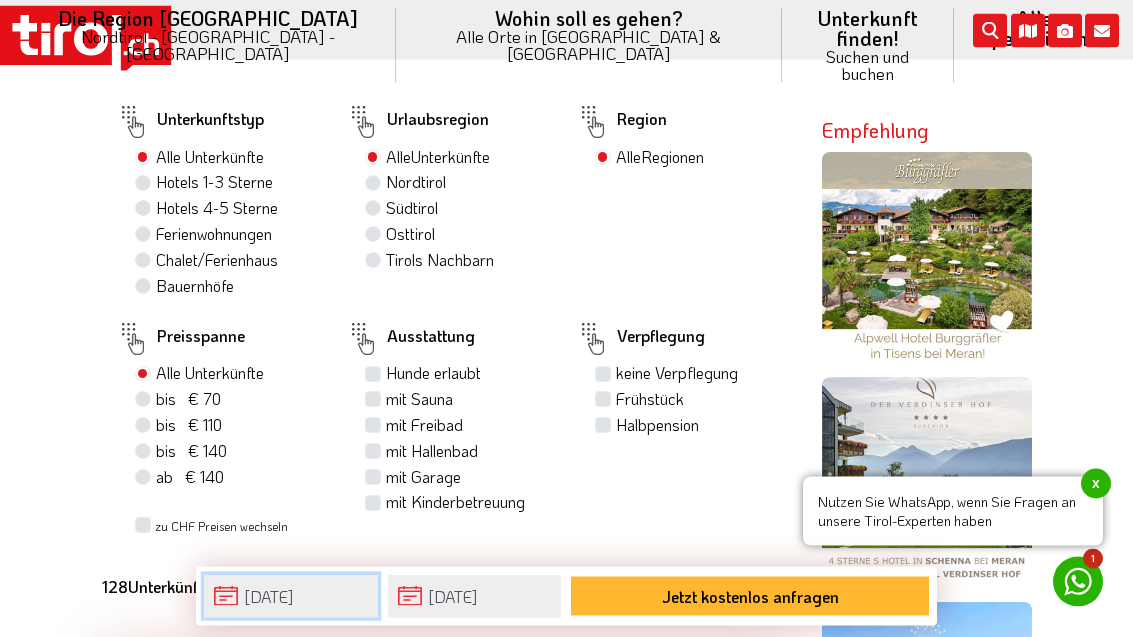 scroll, scrollTop: 1306, scrollLeft: 0, axis: vertical 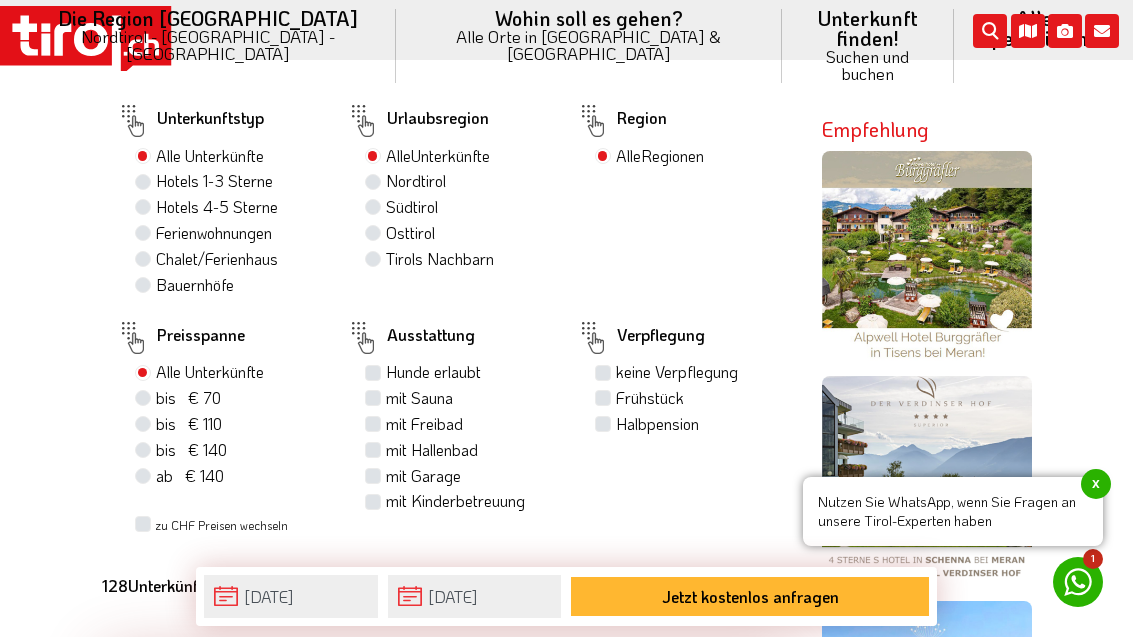 click on "x" at bounding box center (1096, 484) 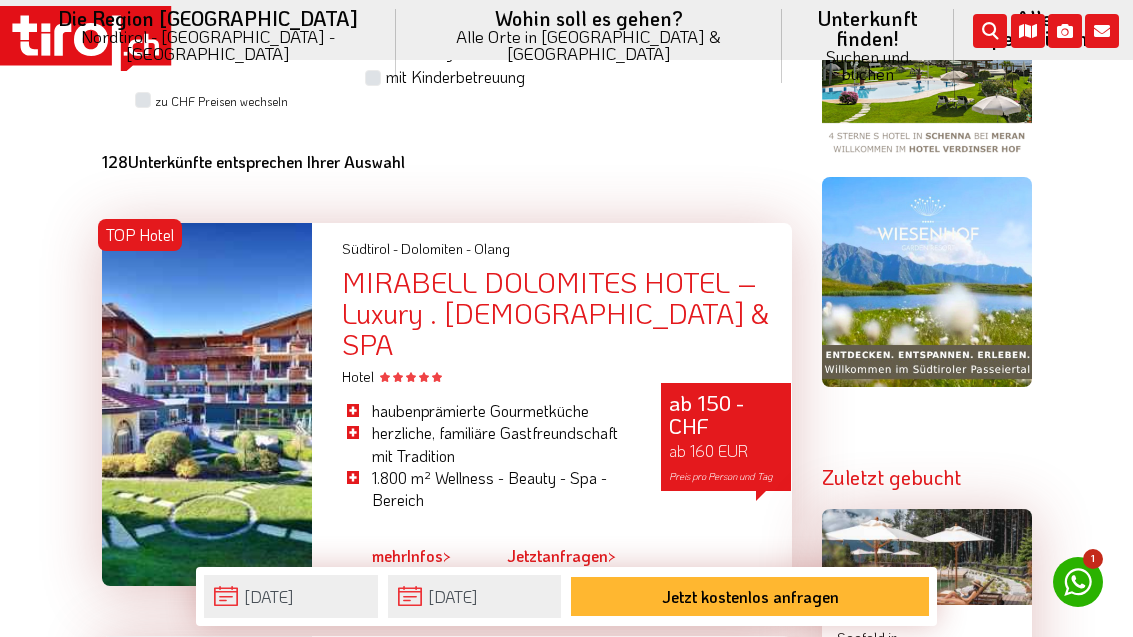 scroll, scrollTop: 1731, scrollLeft: 0, axis: vertical 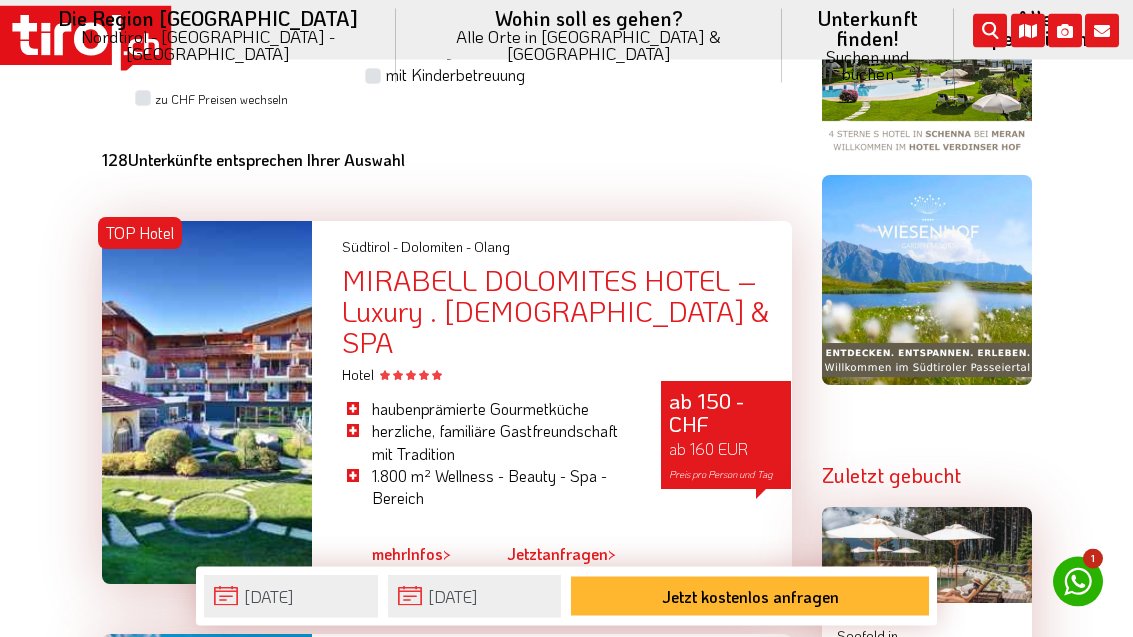 click on "Unterkunft finden!  Suchen und buchen   Alle Spezialisten   3 Sterne Hotels   4 Sterne Hotels   5 Sterne Hotels   Mountainbike/Rad   Chalets   Familien   Ferienwohnungen   Golf   Gourmet   Reiten   Ski   Sport   Stadthotel   Urlaub am Bauernhof   Urlaub mit Hund   Wandern   Wellness" at bounding box center [868, 46] 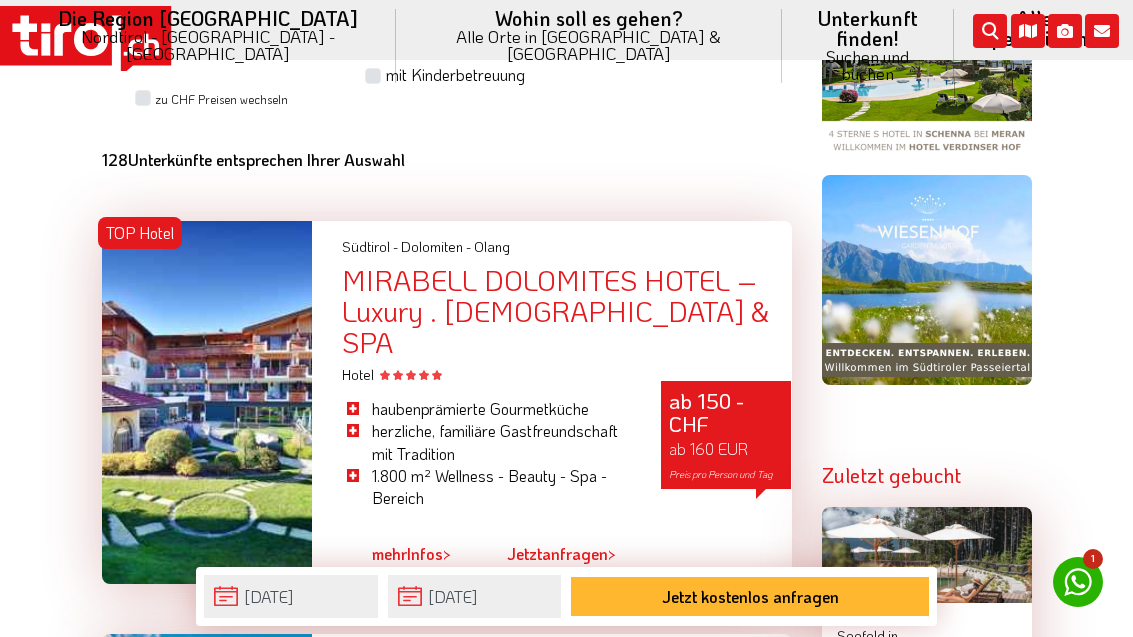click on ".st0{fill:#FFFFFF}.st1{fill:#E31017}       Die Region Tirol  Nordtirol - Südtirol - Osttirol      Tirol/Nordtirol    Tirol/Nordtirol      Achensee      Alpbachtal & Tiroler Seenland      Arlberg      Ferienregion Imst      Ferienregion Reutte      Hall-Wattens      Innsbruck und seine Feriendörfer      Kaiserwinkl      Kitzbühel      Kitzbüheler Alpen      Kufsteinerland      Lechtal      Seefeld      Ötztal      Paznaun Ischgl      Pitztal      Serfaus Fiss Ladis      Silberregion Karwendel      Stubaital      Tannheimer Tal      Tirol West      Tiroler Oberland / Reschenpass      Tiroler Zugspitz Arena      Wilder Kaiser      Wildschönau      Wipptal      Zillertal      Osttirol    Osttirol      Defereggental      Hochpustertal      Lienzer Dolomiten      Nationalparkregion      Südtirol    Südtirol      Ahrntal      Alta Badia      Bozen und Umgebung      Dolomiten      Eisacktal" at bounding box center [566, -1414] 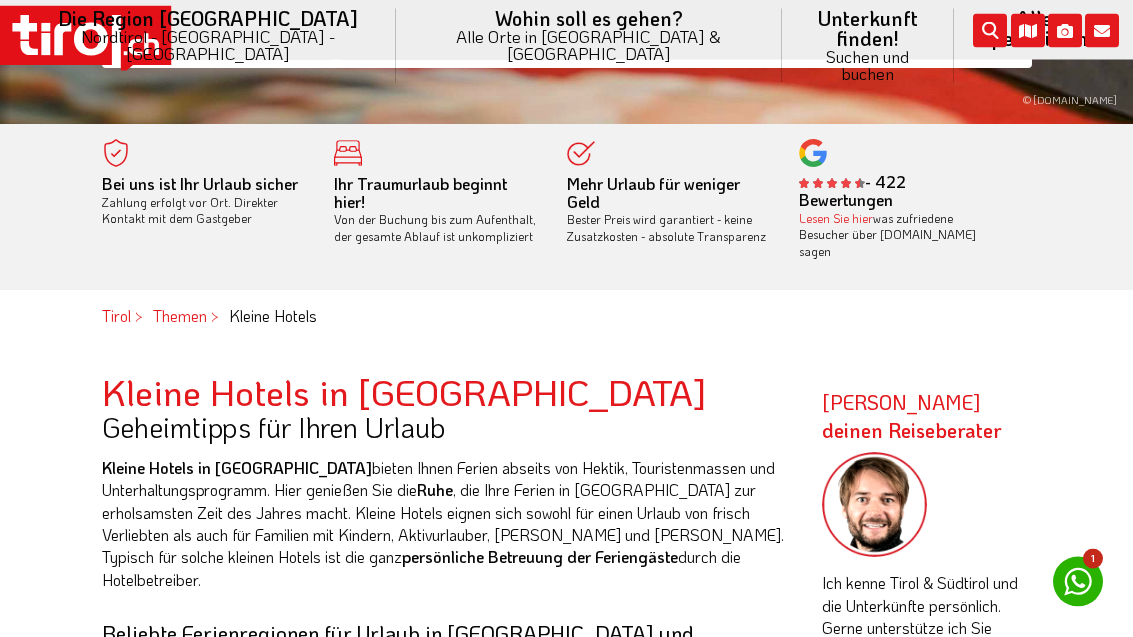 scroll, scrollTop: 577, scrollLeft: 0, axis: vertical 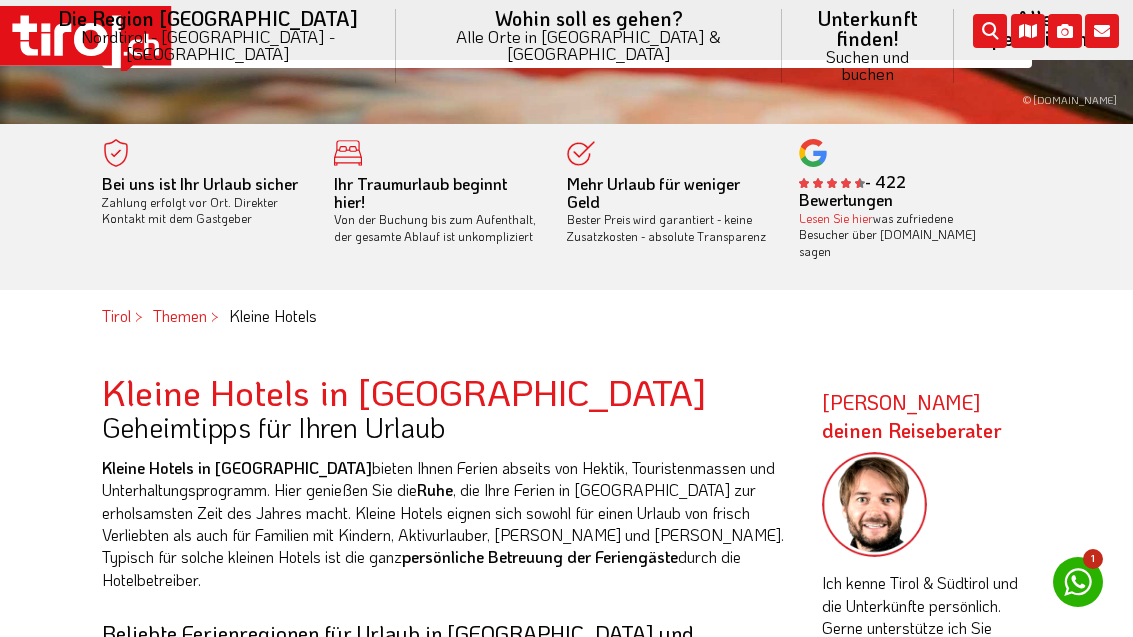 click on "Unterkunft finden!  Suchen und buchen   Alle Spezialisten   3 Sterne Hotels   4 Sterne Hotels   5 Sterne Hotels   Mountainbike/Rad   Chalets   Familien   Ferienwohnungen   Golf   Gourmet   Reiten   Ski   Sport   Stadthotel   Urlaub am Bauernhof   Urlaub mit Hund   Wandern   Wellness" at bounding box center [868, 46] 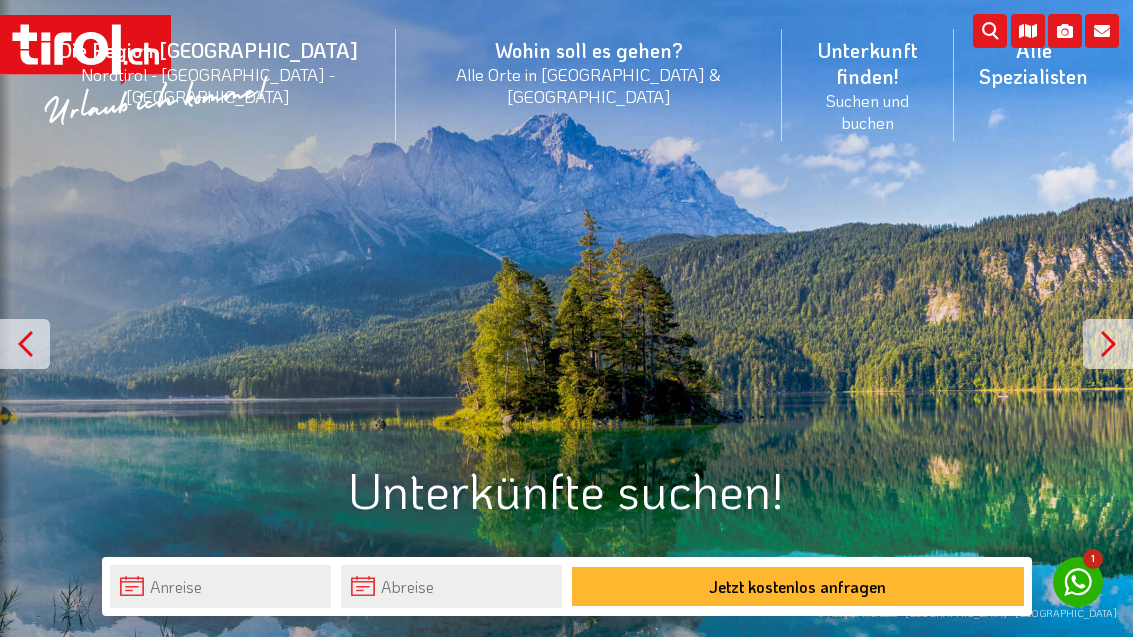 scroll, scrollTop: 0, scrollLeft: 0, axis: both 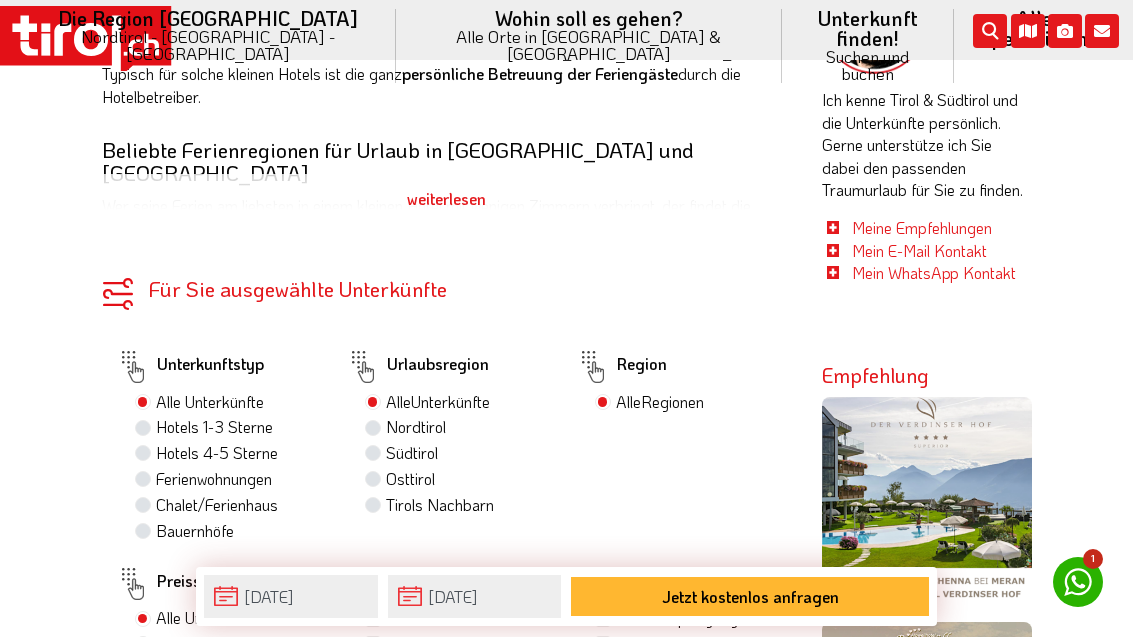 click on "weiterlesen" at bounding box center (447, 199) 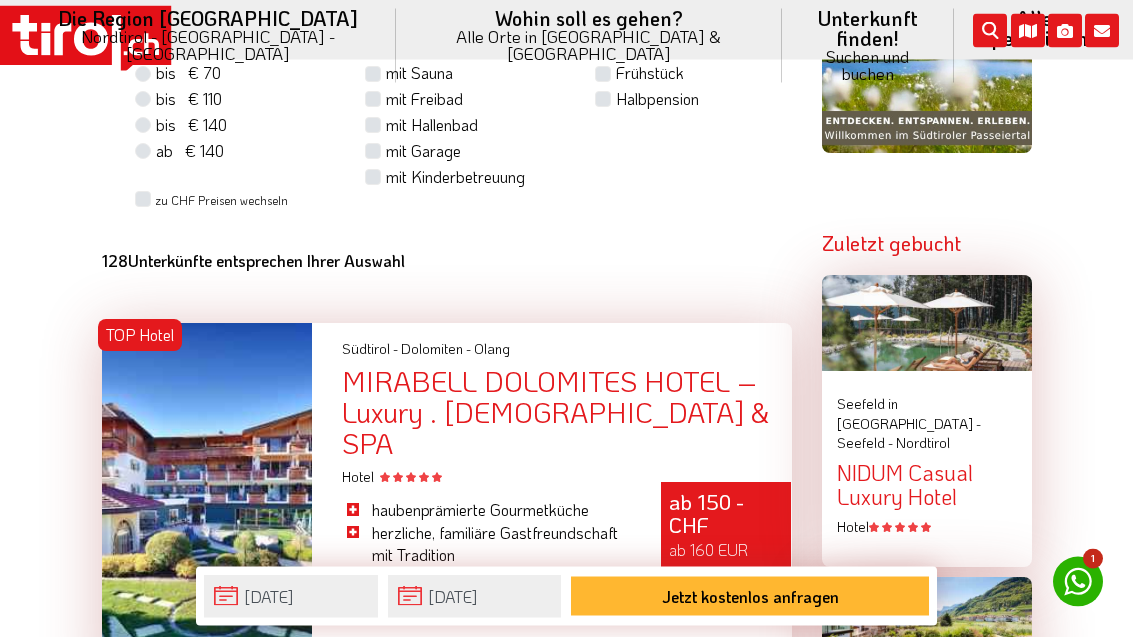 scroll, scrollTop: 1965, scrollLeft: 0, axis: vertical 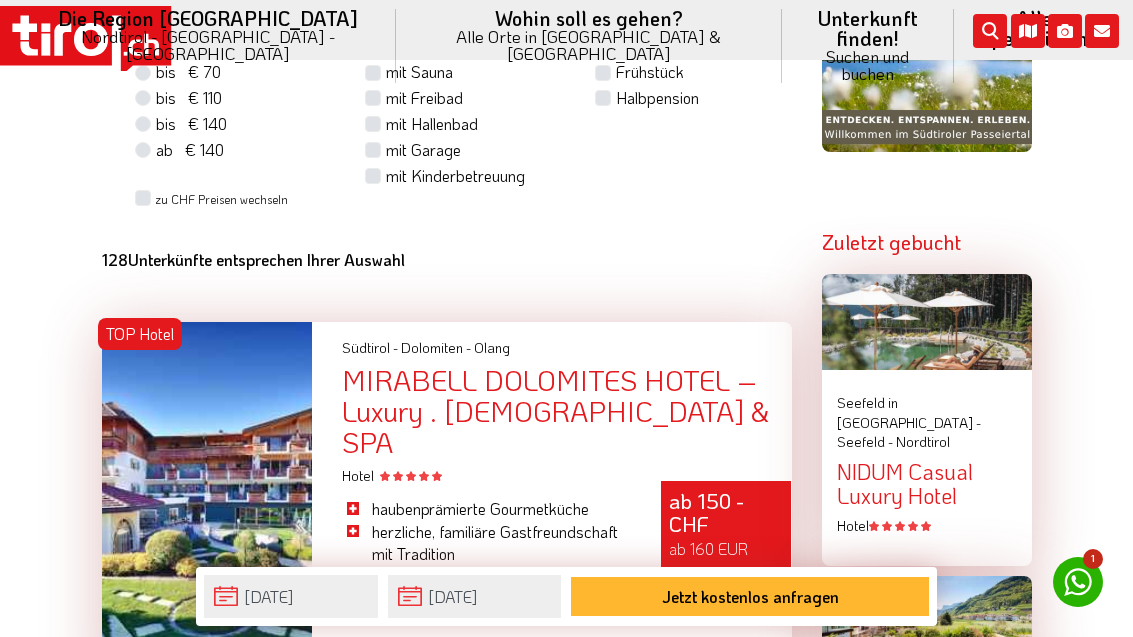 click on "Für Sie ausgewählte Unterkünfte   Ihre Unterkünfte in der Region          Unterkunftstyp        Alle Unterkünfte           Hotels 1-3 Sterne             Hotels 4-5 Sterne             Ferienwohnungen             Chalet/Ferienhaus             Bauernhöfe             Urlaubsregion        Alle   Unterkünfte           Nordtirol             Südtirol             Osttirol             Tirols Nachbarn             Region          Alle   Regionen           Achensee             Alpbachtal & Tiroler Seenland             Arlberg             Ferienregion Reutte             Hall-Wattens             Innsbruck und seine Feriendörfer             Kaiserwinkl             Kitzbühel             Kitzbüheler Alpen             Kufsteinerland             Lechtal             Seefeld             Ötztal             Paznaun Ischgl             Serfaus Fiss Ladis             Stubaital             Tannheimer Tal             Tirol West             Tiroler Oberland / Reschenpass             Tiroler Zugspitz Arena" at bounding box center [447, -11] 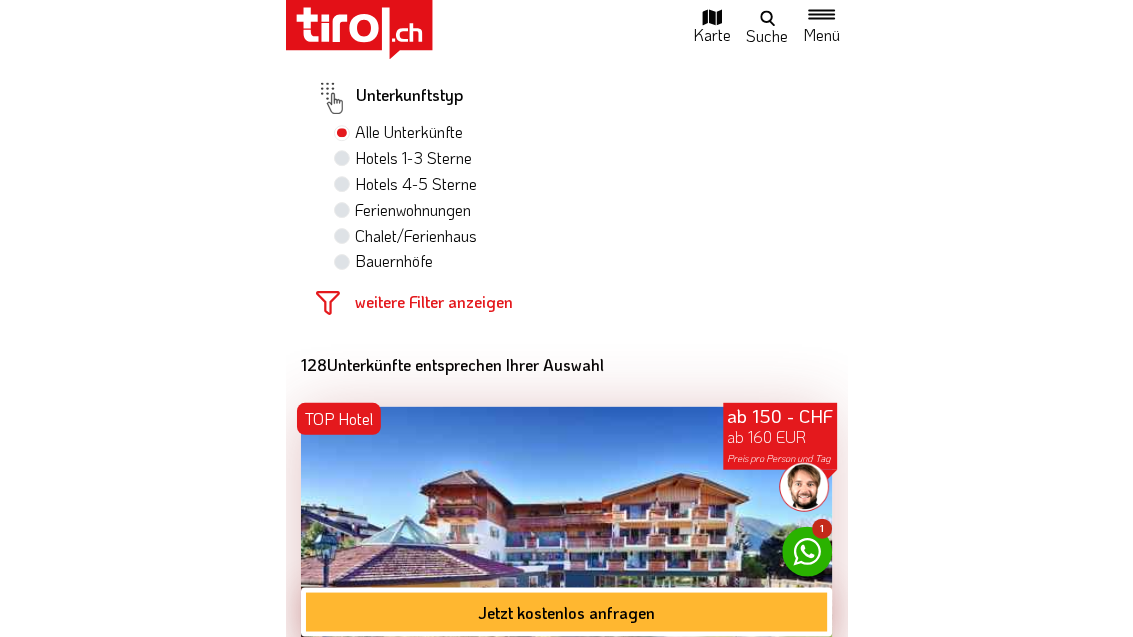 scroll, scrollTop: 1798, scrollLeft: 0, axis: vertical 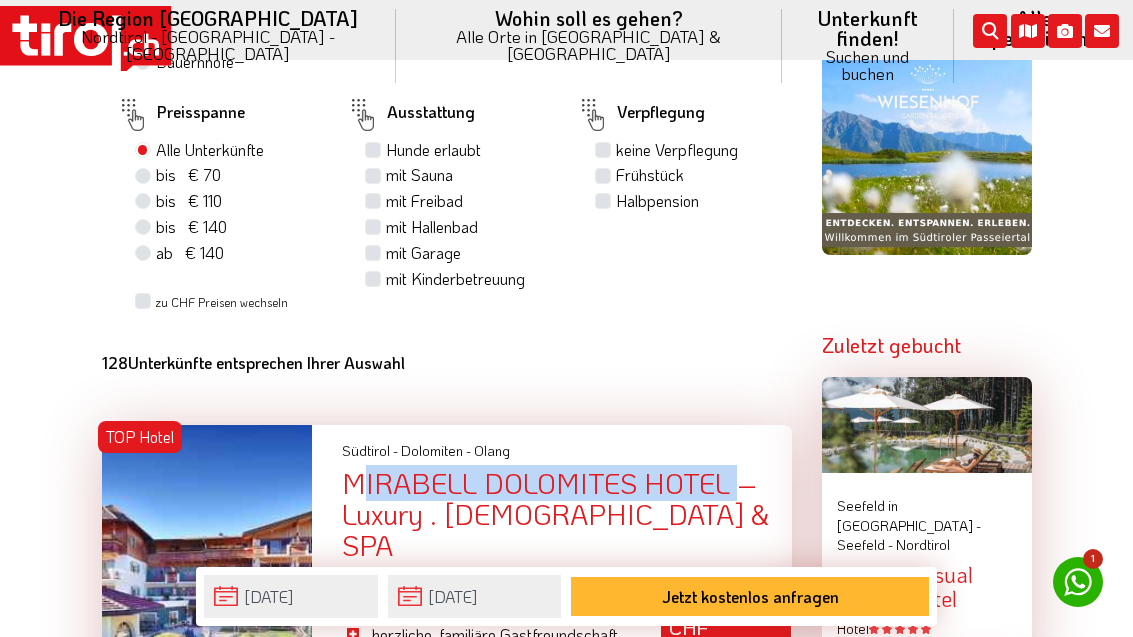 copy on "MIRABELL DOLOMITES HOTEL" 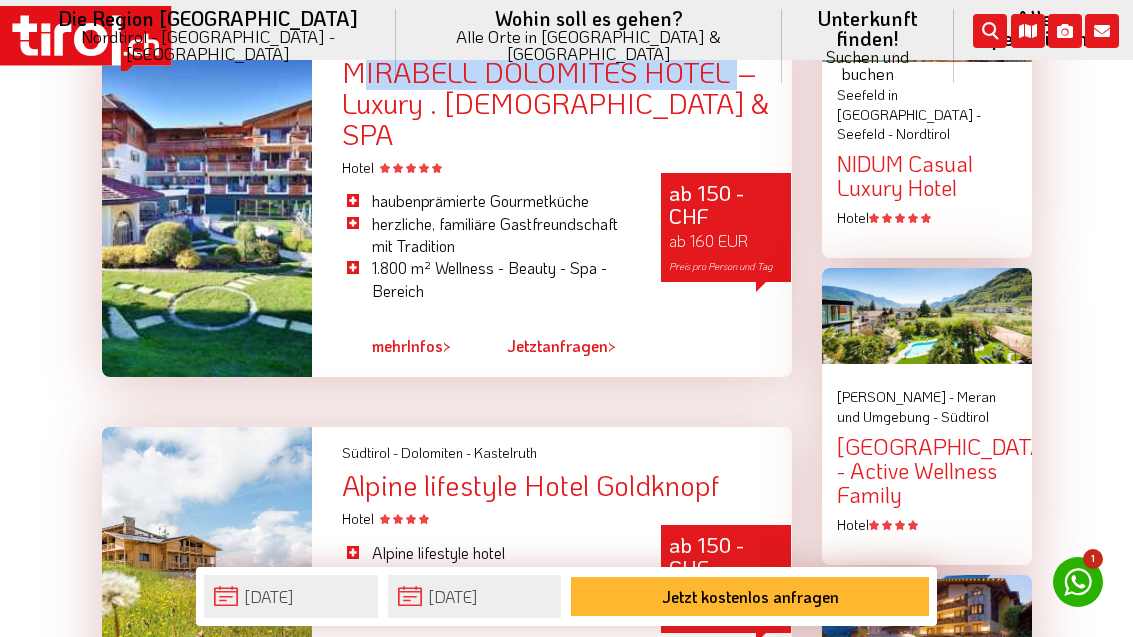 scroll, scrollTop: 2297, scrollLeft: 0, axis: vertical 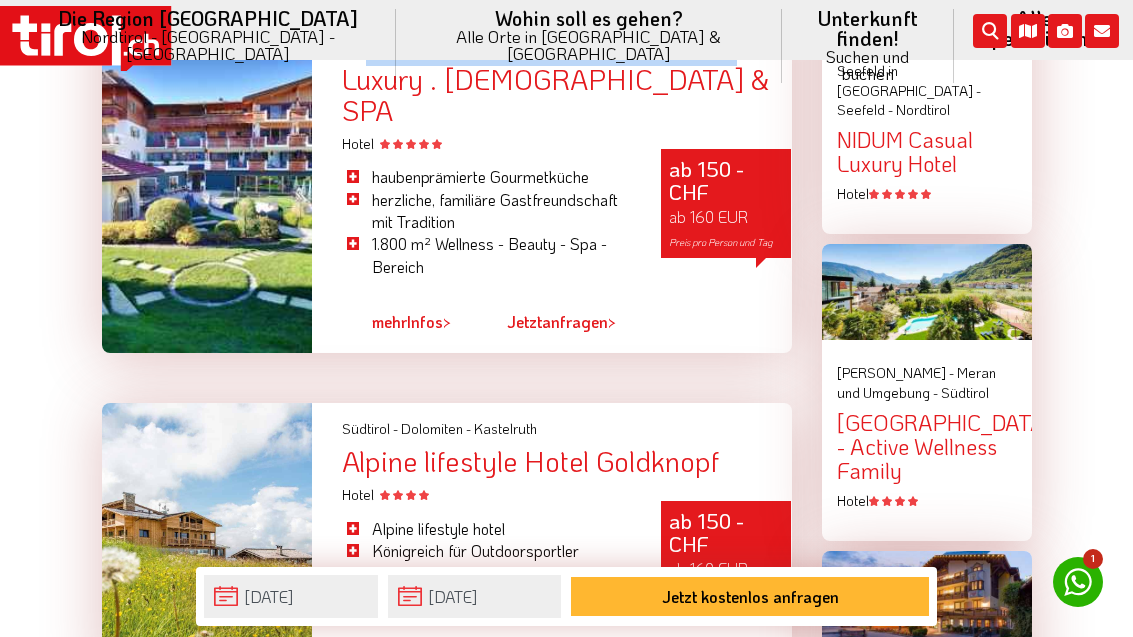 copy on "Alpine lifestyle Hotel Goldknopf" 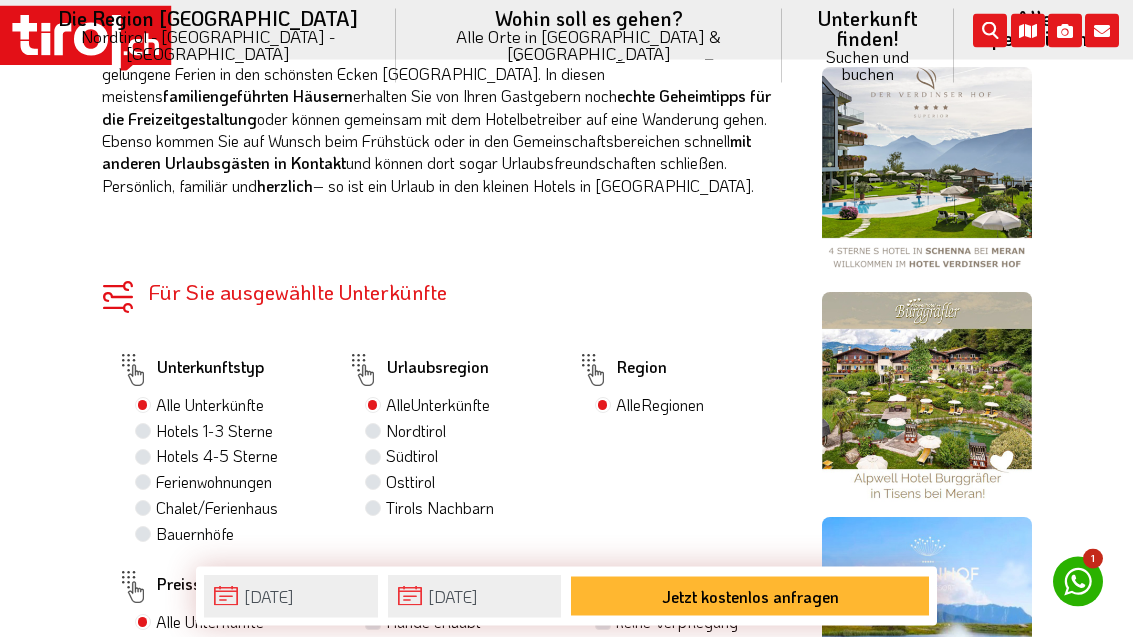 scroll, scrollTop: 1412, scrollLeft: 0, axis: vertical 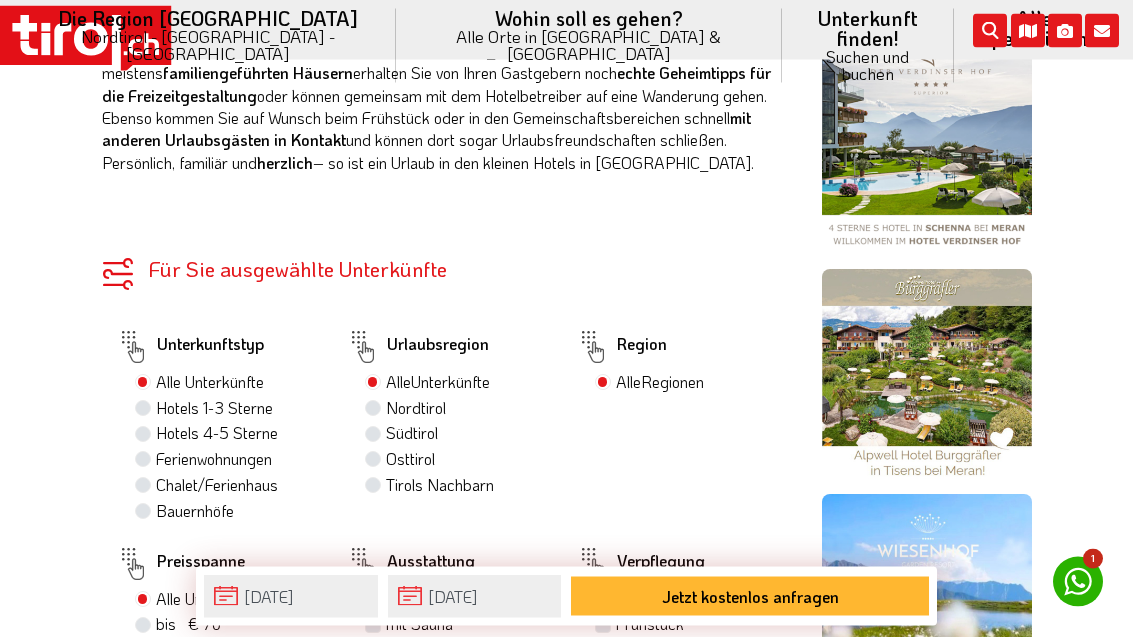 click on "Nordtirol" at bounding box center (416, 409) 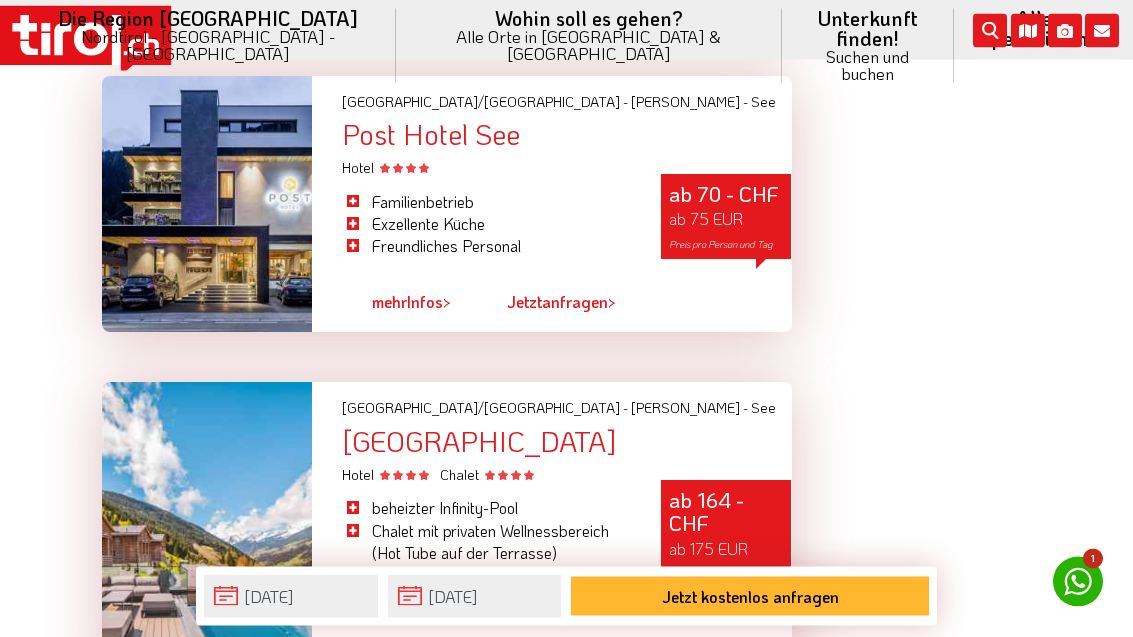 scroll, scrollTop: 5793, scrollLeft: 0, axis: vertical 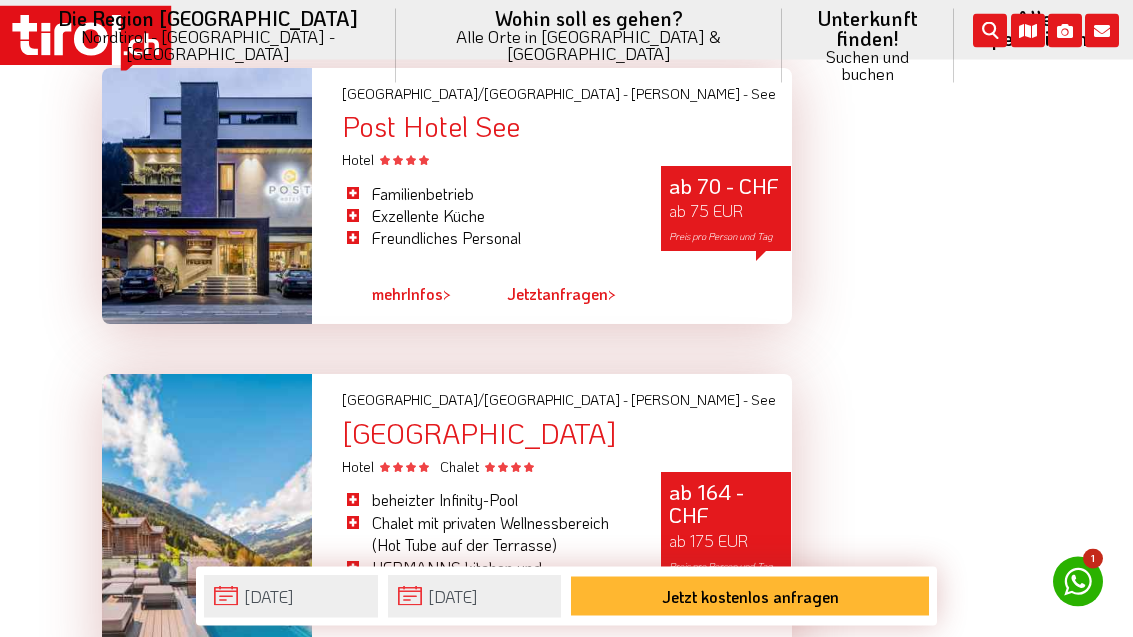 click on "2" at bounding box center [482, 713] 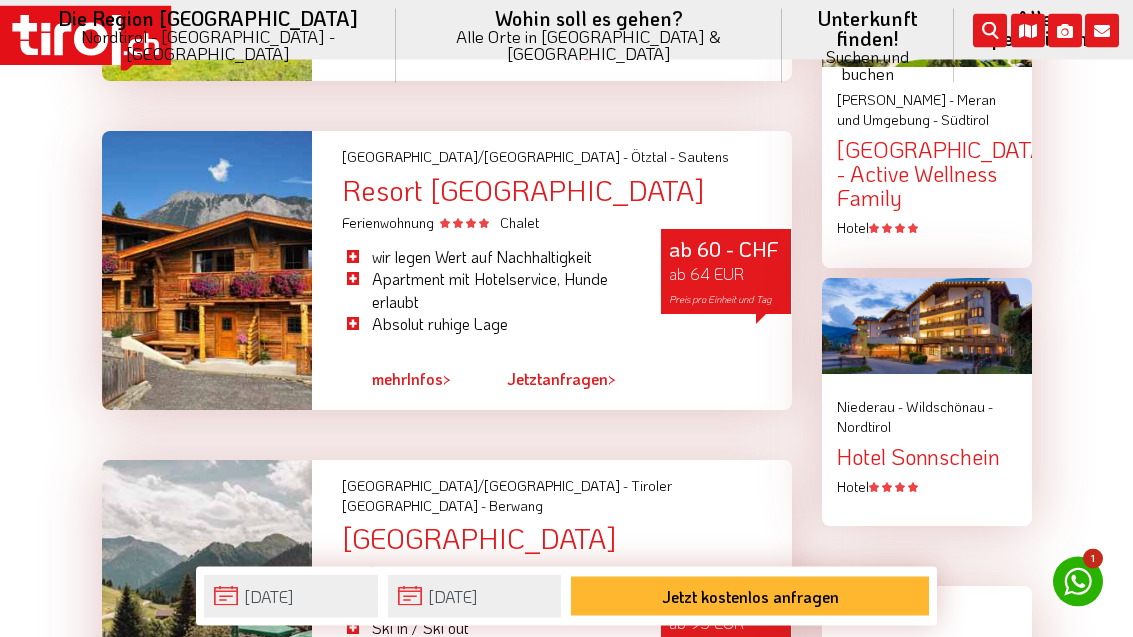 scroll, scrollTop: 2570, scrollLeft: 0, axis: vertical 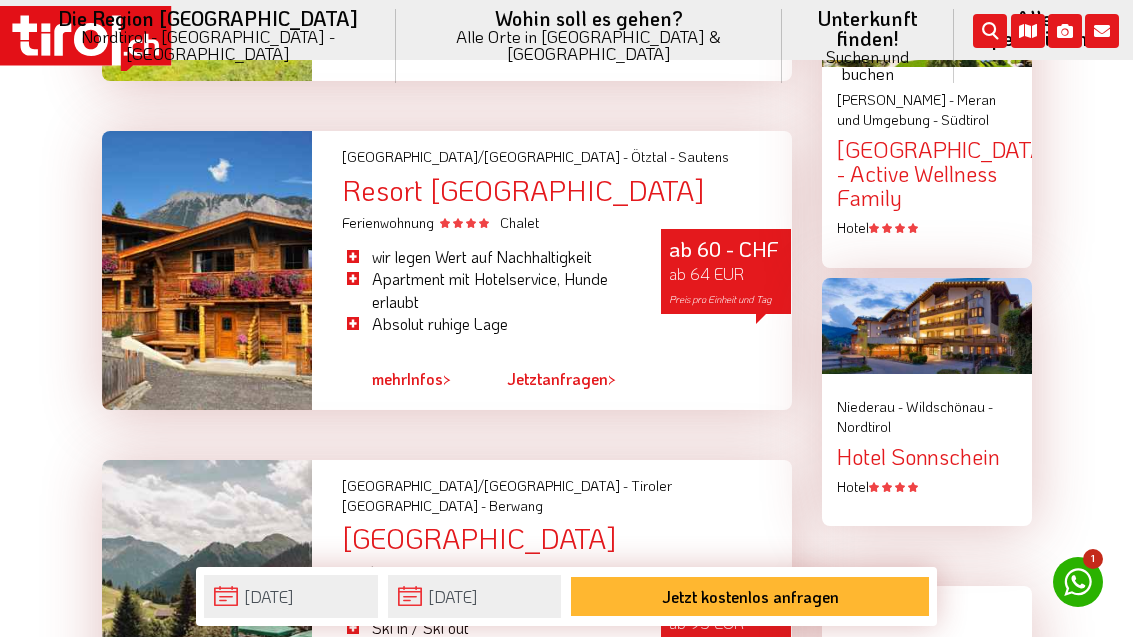 click on "mehr" at bounding box center (389, 378) 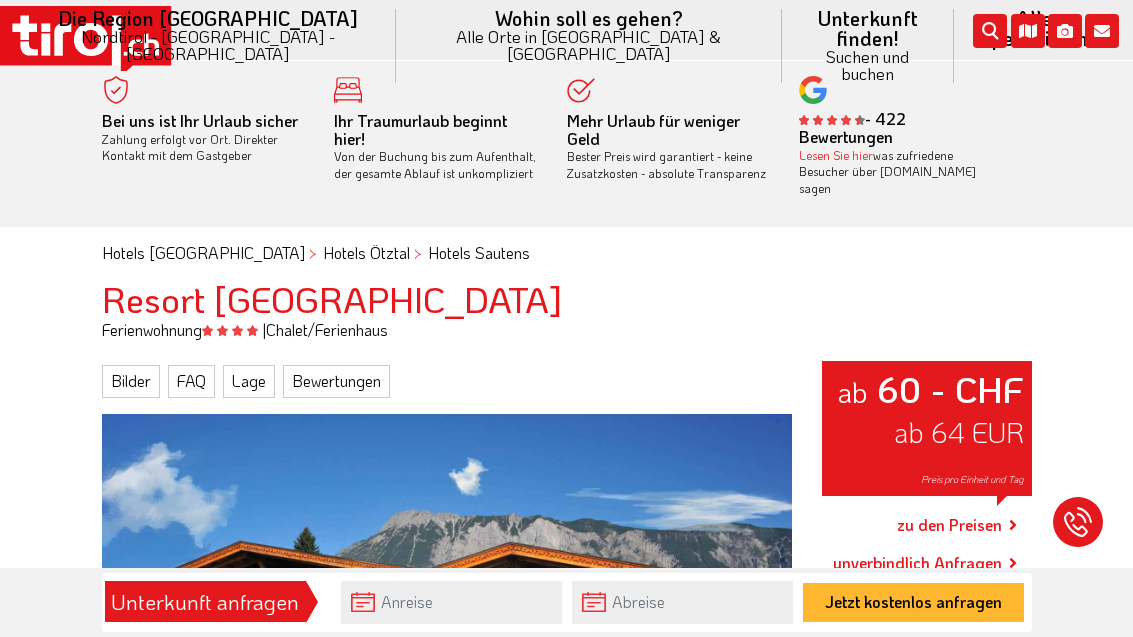 scroll, scrollTop: 0, scrollLeft: 0, axis: both 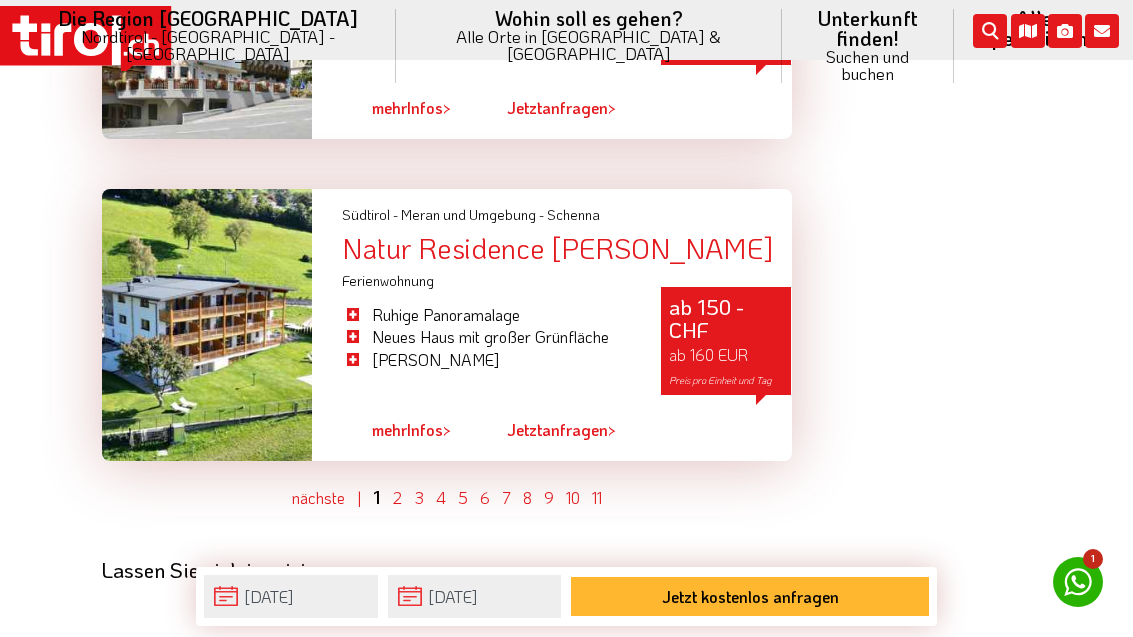 click on "2" at bounding box center [397, 497] 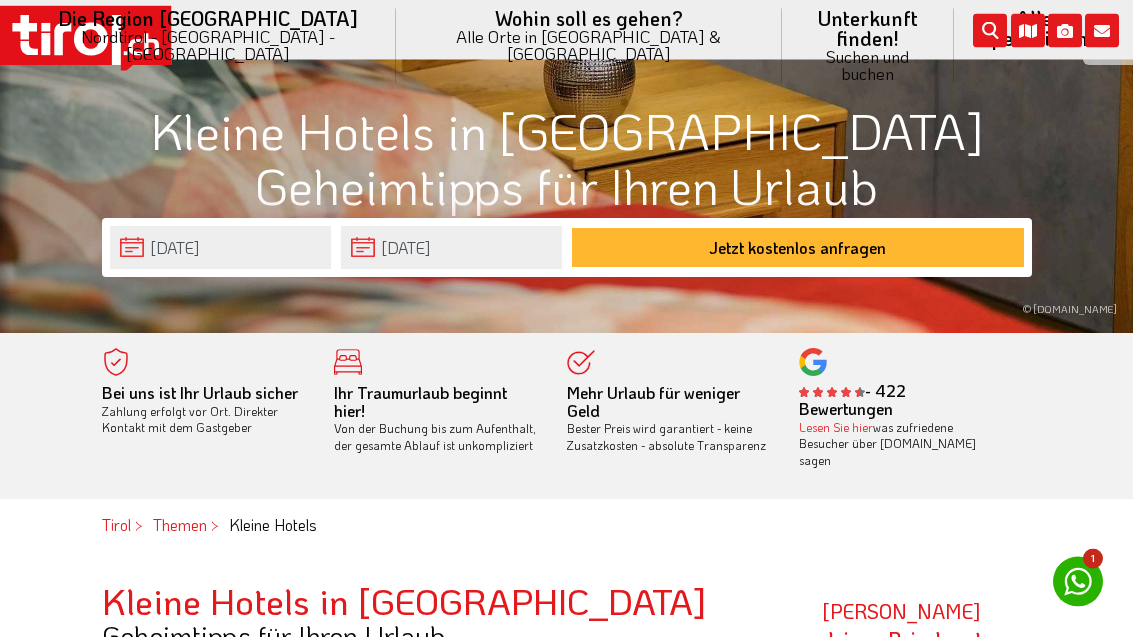 scroll, scrollTop: 304, scrollLeft: 0, axis: vertical 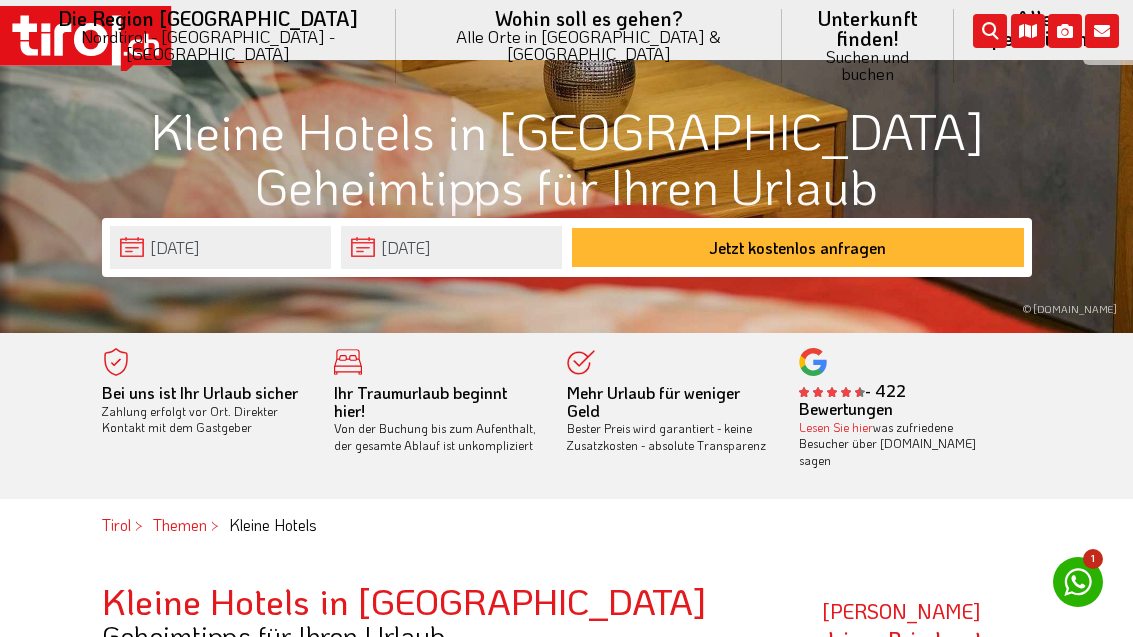 click on "Unterkunft finden!  Suchen und buchen   Alle Spezialisten   3 Sterne Hotels   4 Sterne Hotels   5 Sterne Hotels   Mountainbike/Rad   Chalets   Familien   Ferienwohnungen   Golf   Gourmet   Reiten   Ski   Sport   Stadthotel   Urlaub am Bauernhof   Urlaub mit Hund   Wandern   Wellness" at bounding box center (868, 46) 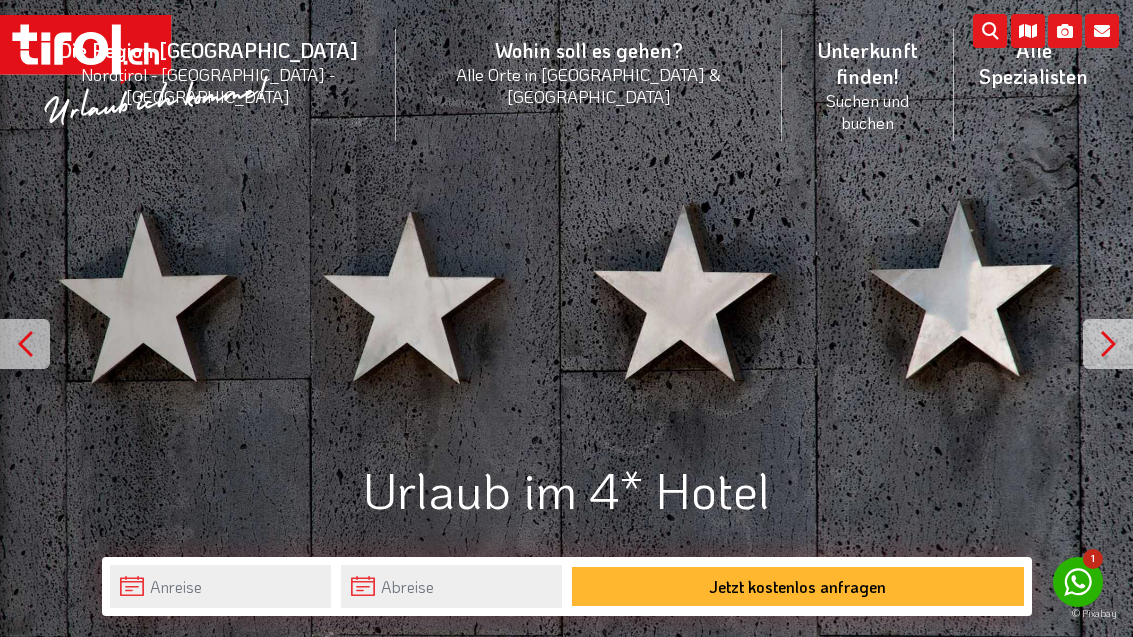 scroll, scrollTop: 0, scrollLeft: 0, axis: both 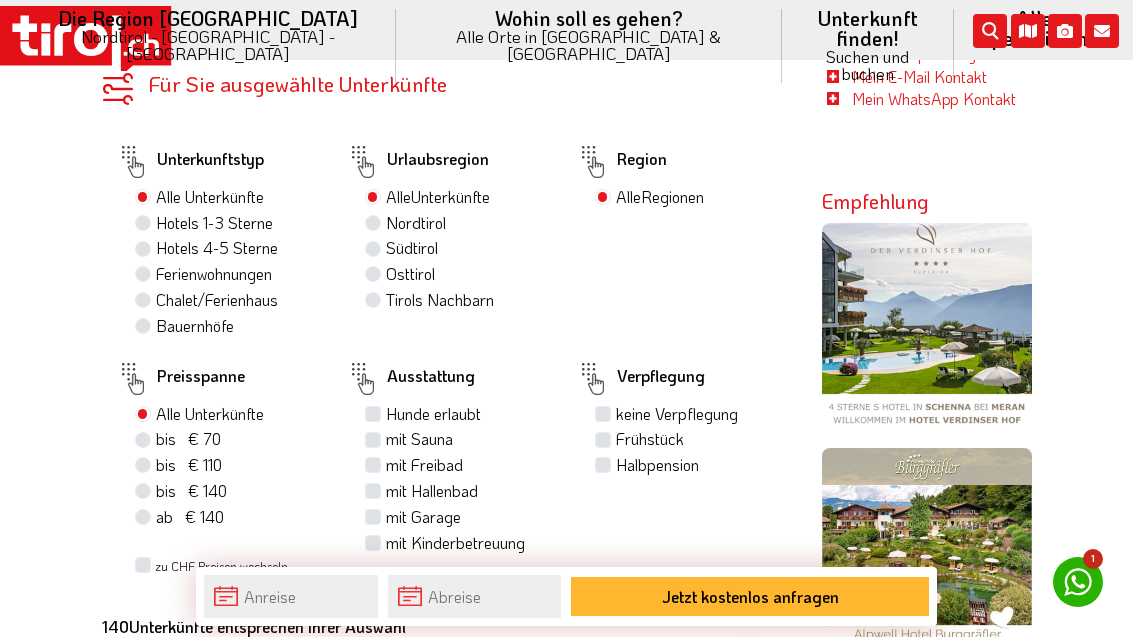 click on "mit Sauna" at bounding box center (419, 439) 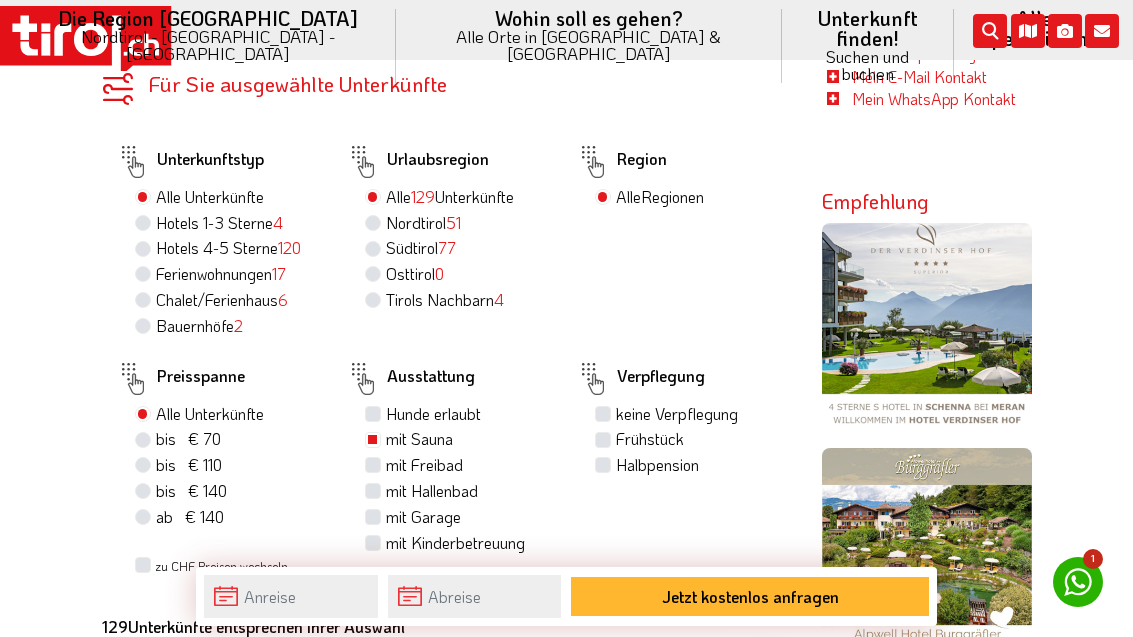 click on "Halbpension" at bounding box center (657, 465) 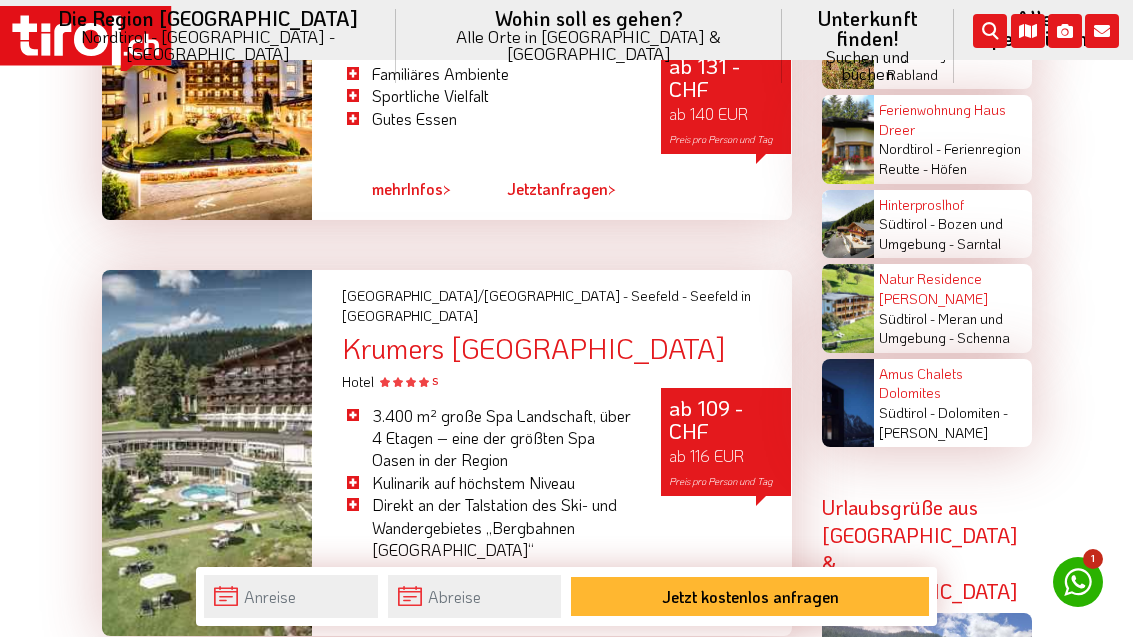 scroll, scrollTop: 4230, scrollLeft: 0, axis: vertical 